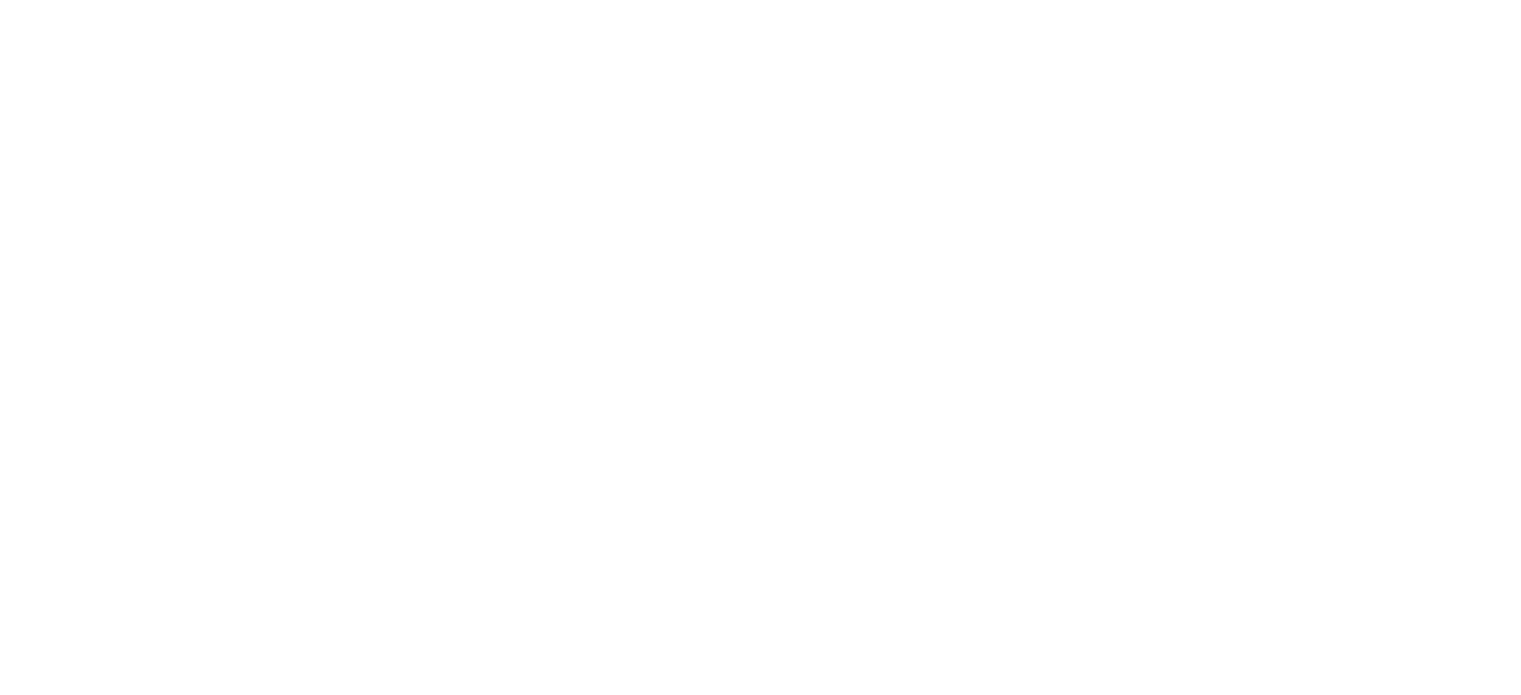 scroll, scrollTop: 0, scrollLeft: 0, axis: both 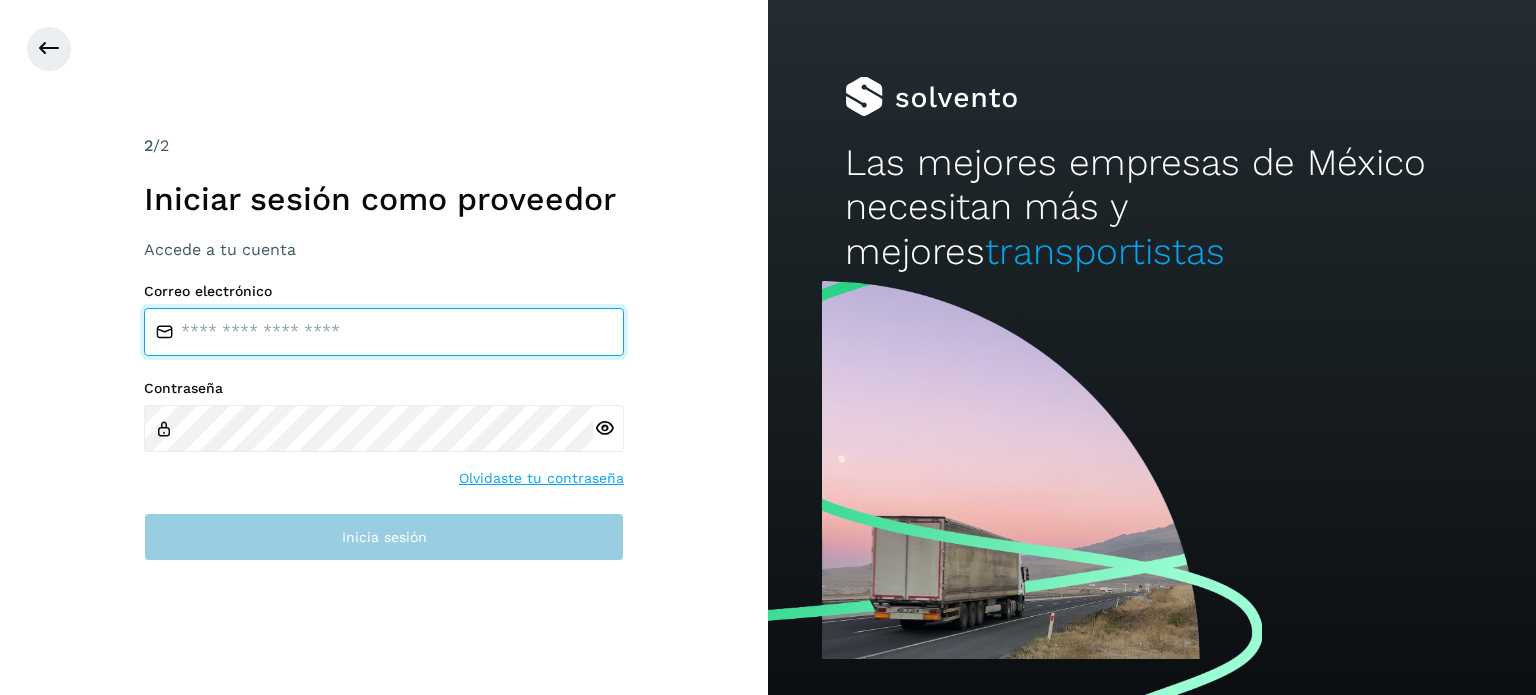 type on "**********" 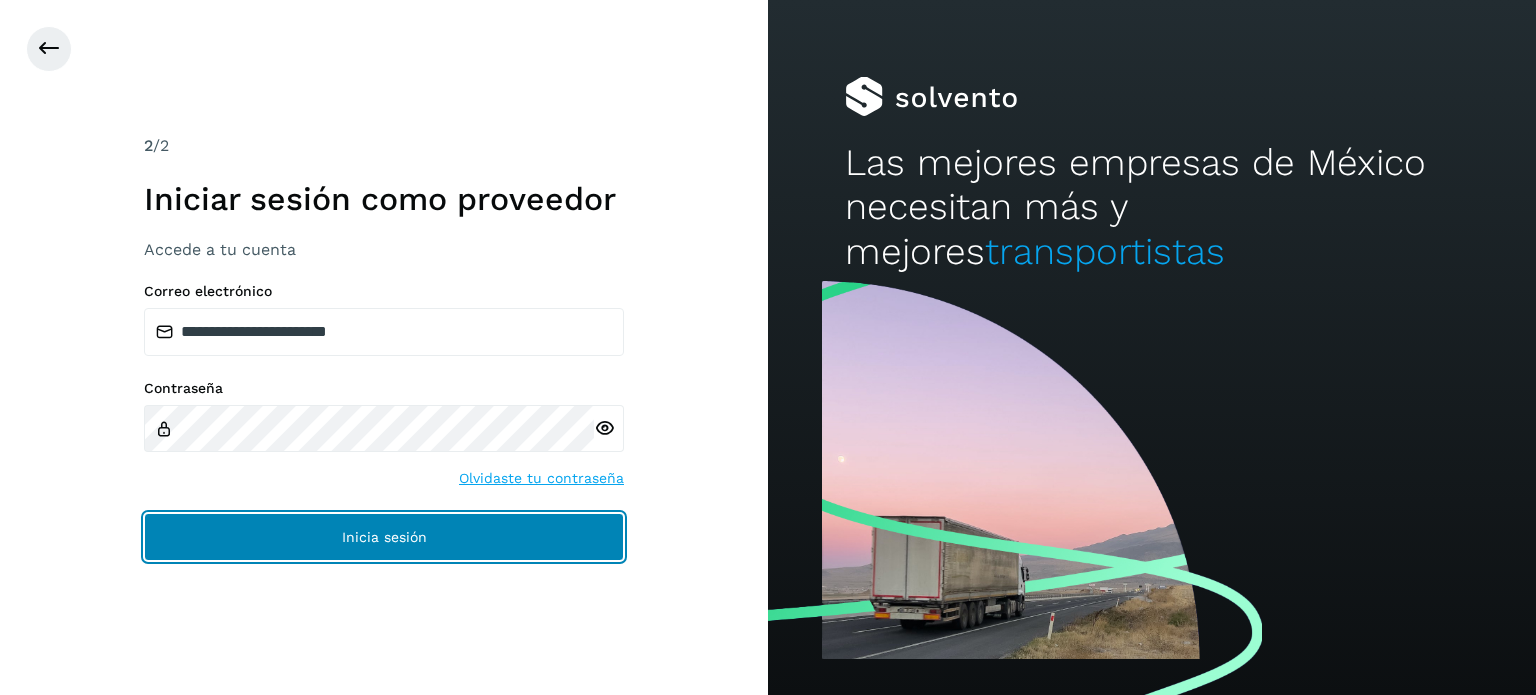 click on "Inicia sesión" 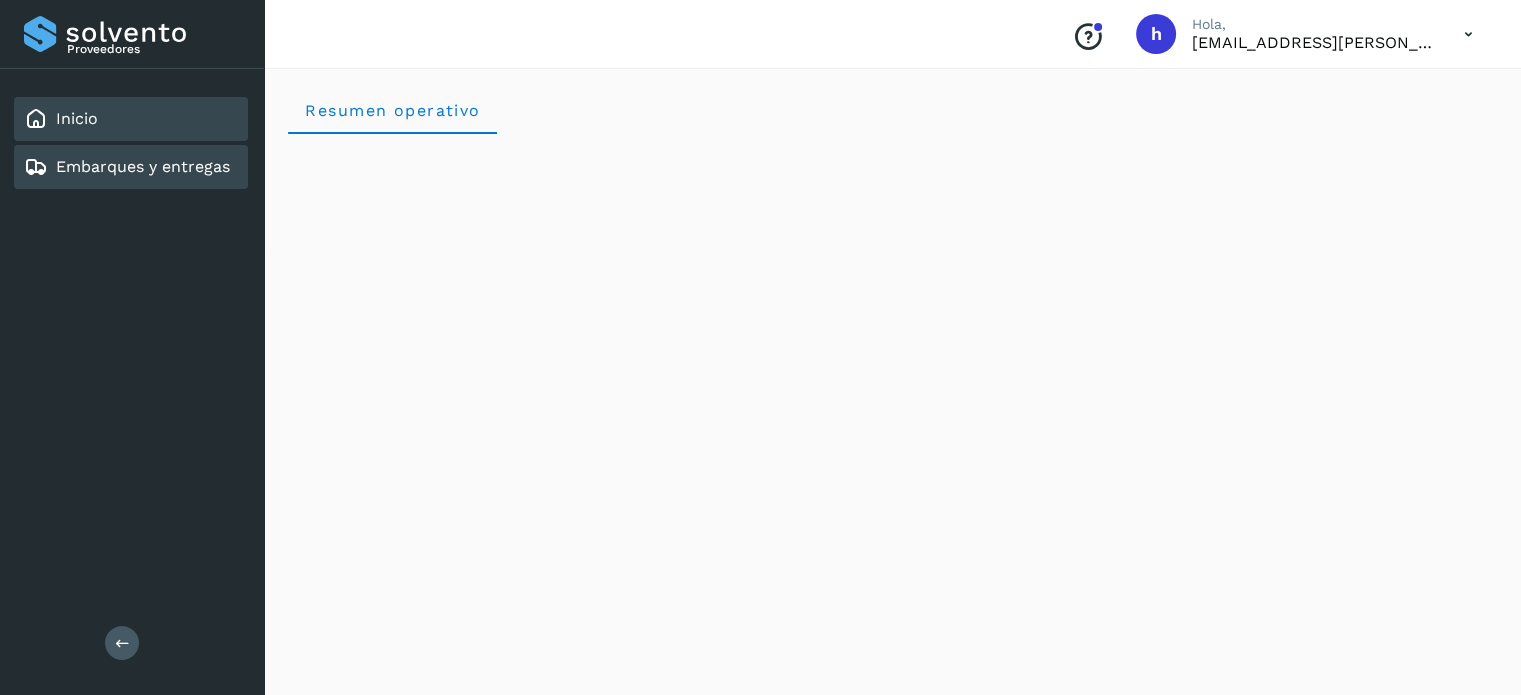 click on "Embarques y entregas" at bounding box center [143, 166] 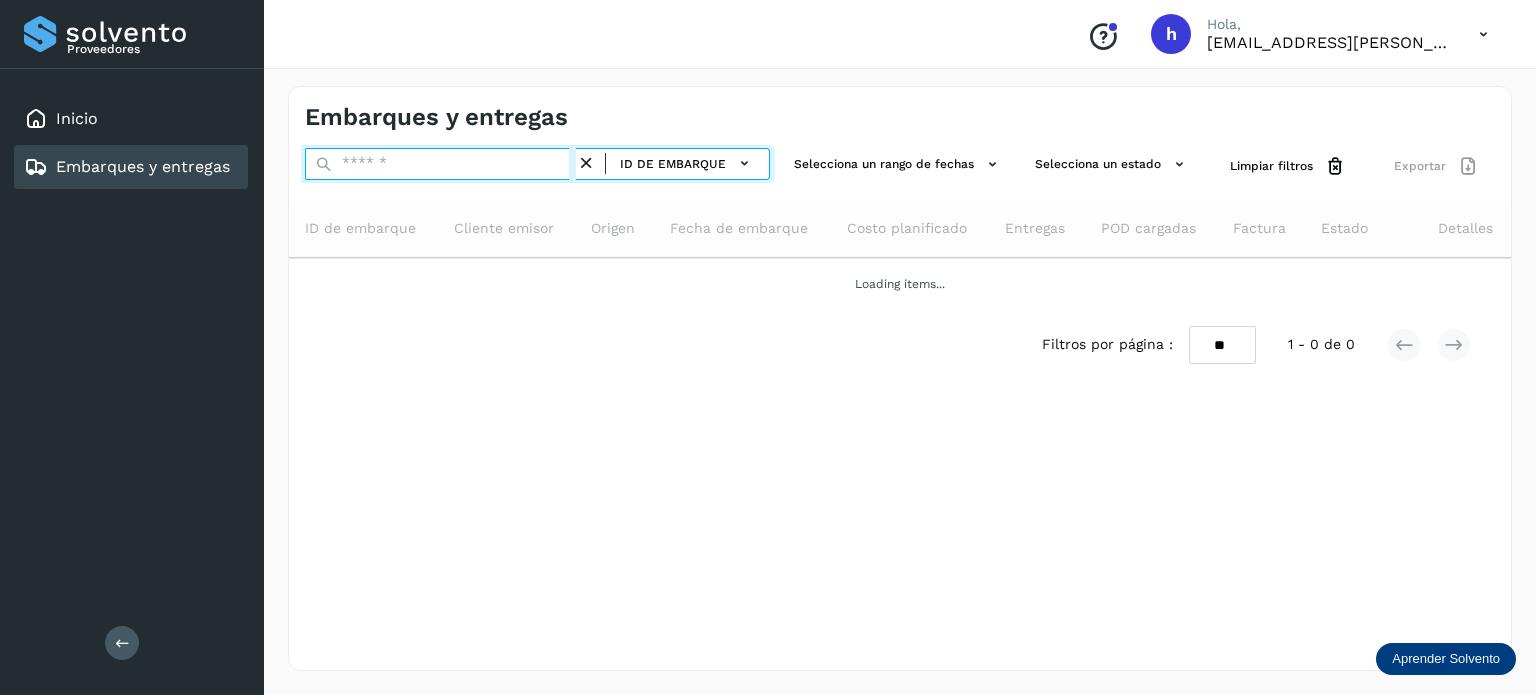 click at bounding box center [440, 164] 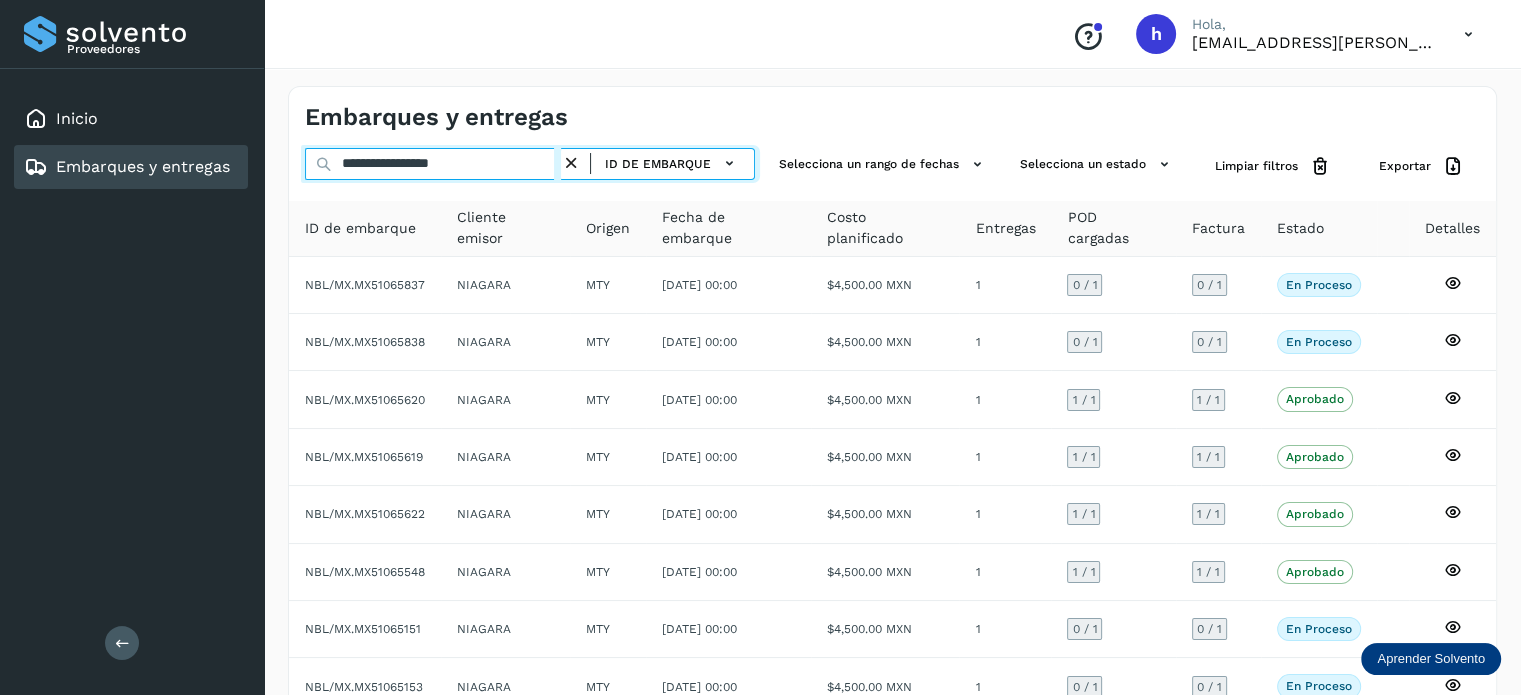 click on "**********" at bounding box center (433, 164) 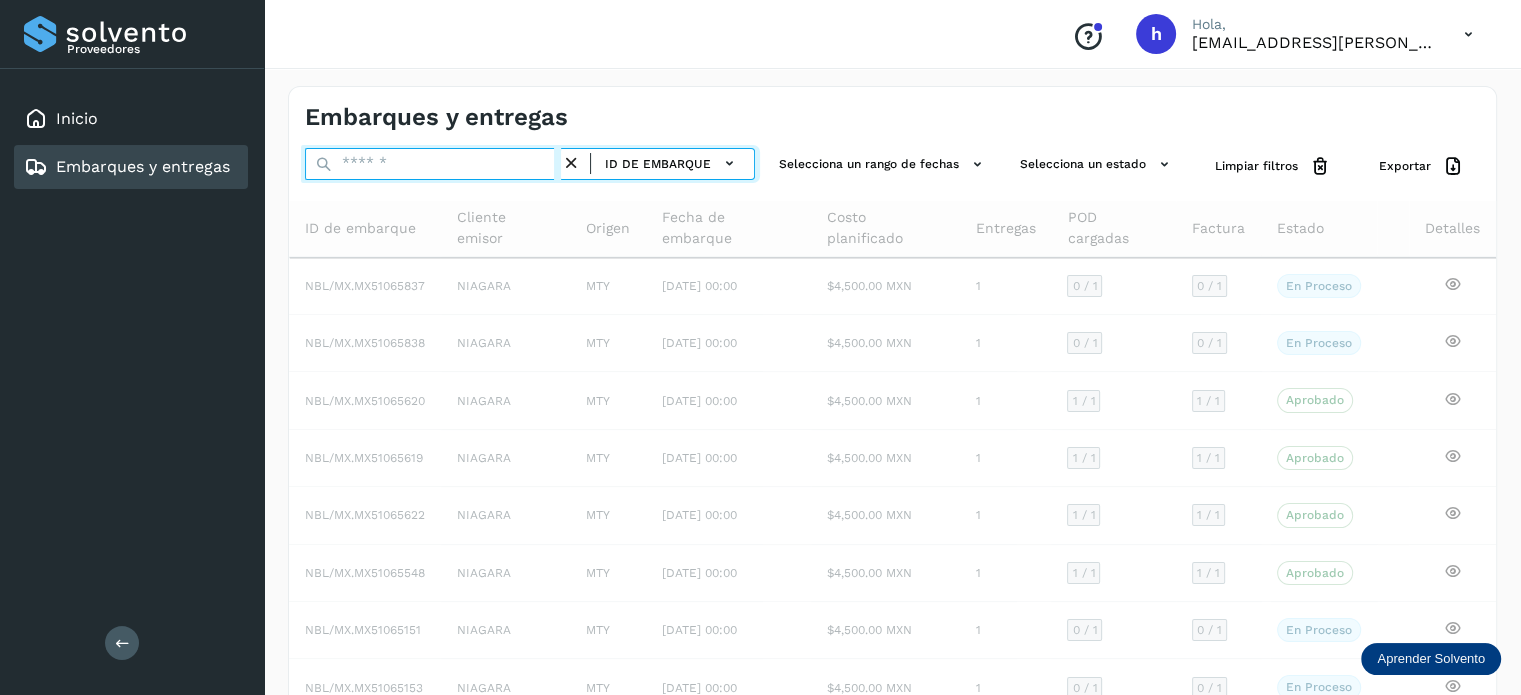 paste on "**********" 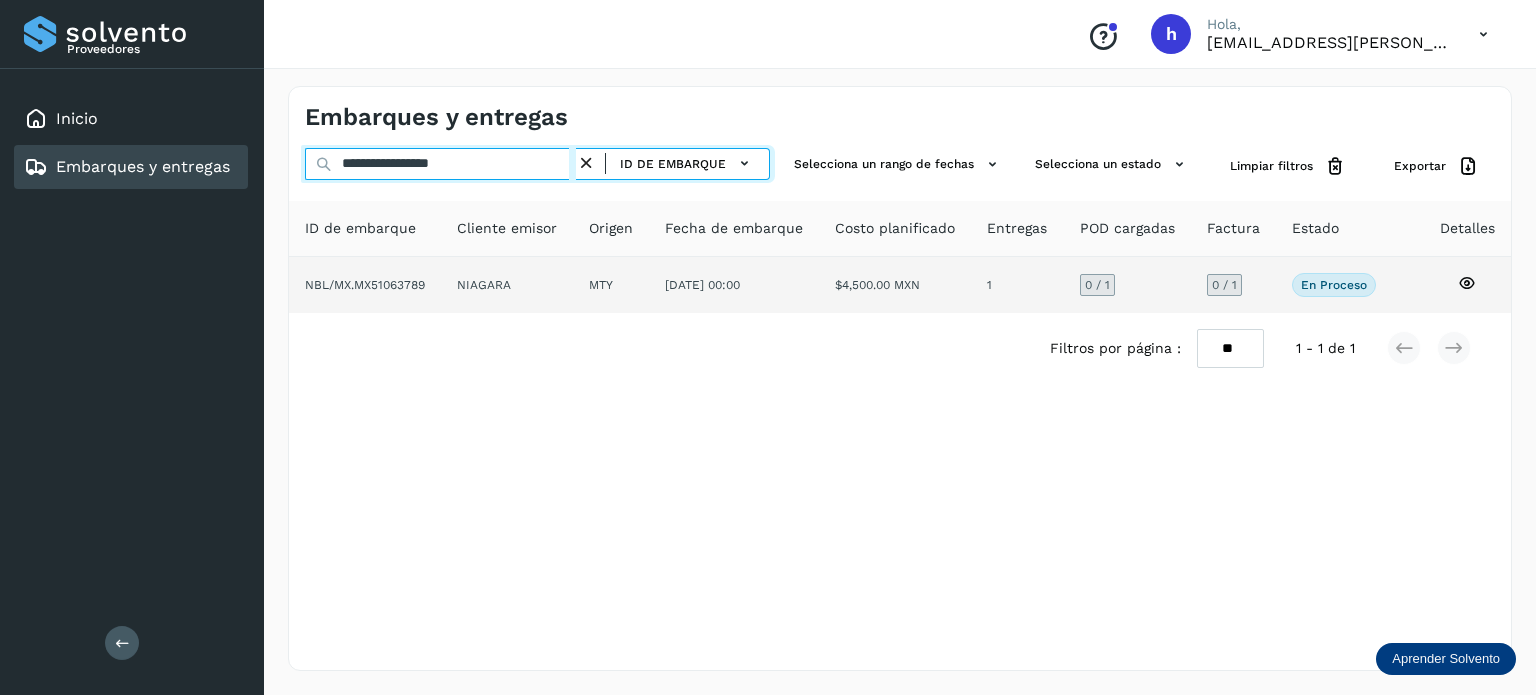 type on "**********" 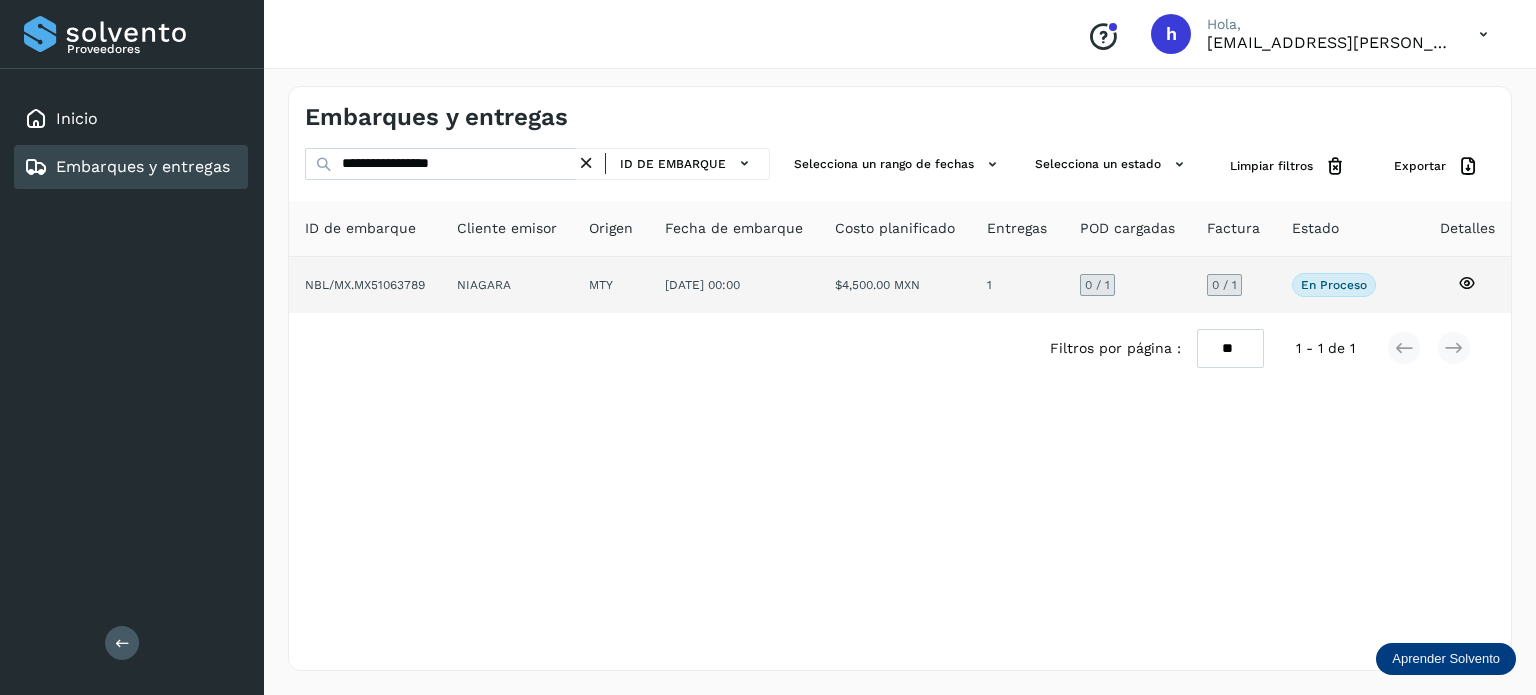 click on "NBL/MX.MX51063789" 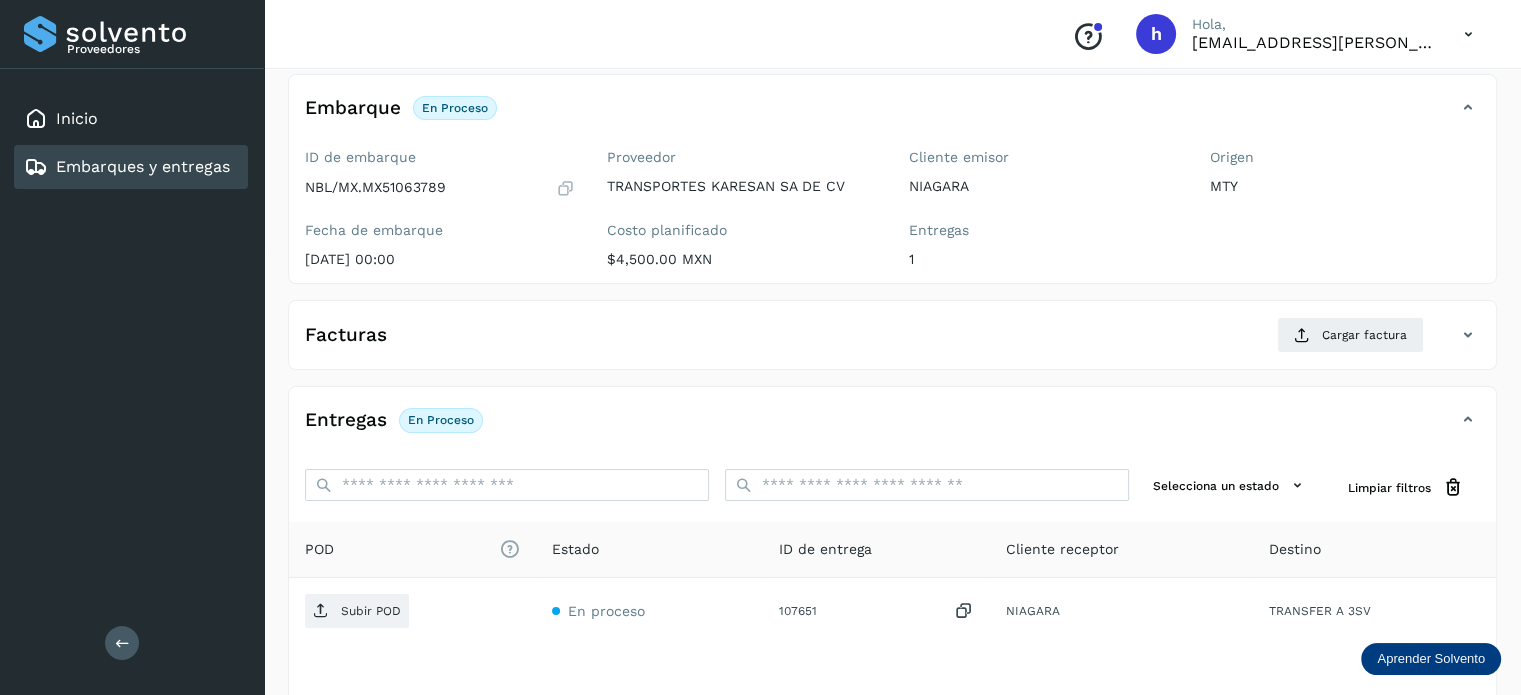 scroll, scrollTop: 112, scrollLeft: 0, axis: vertical 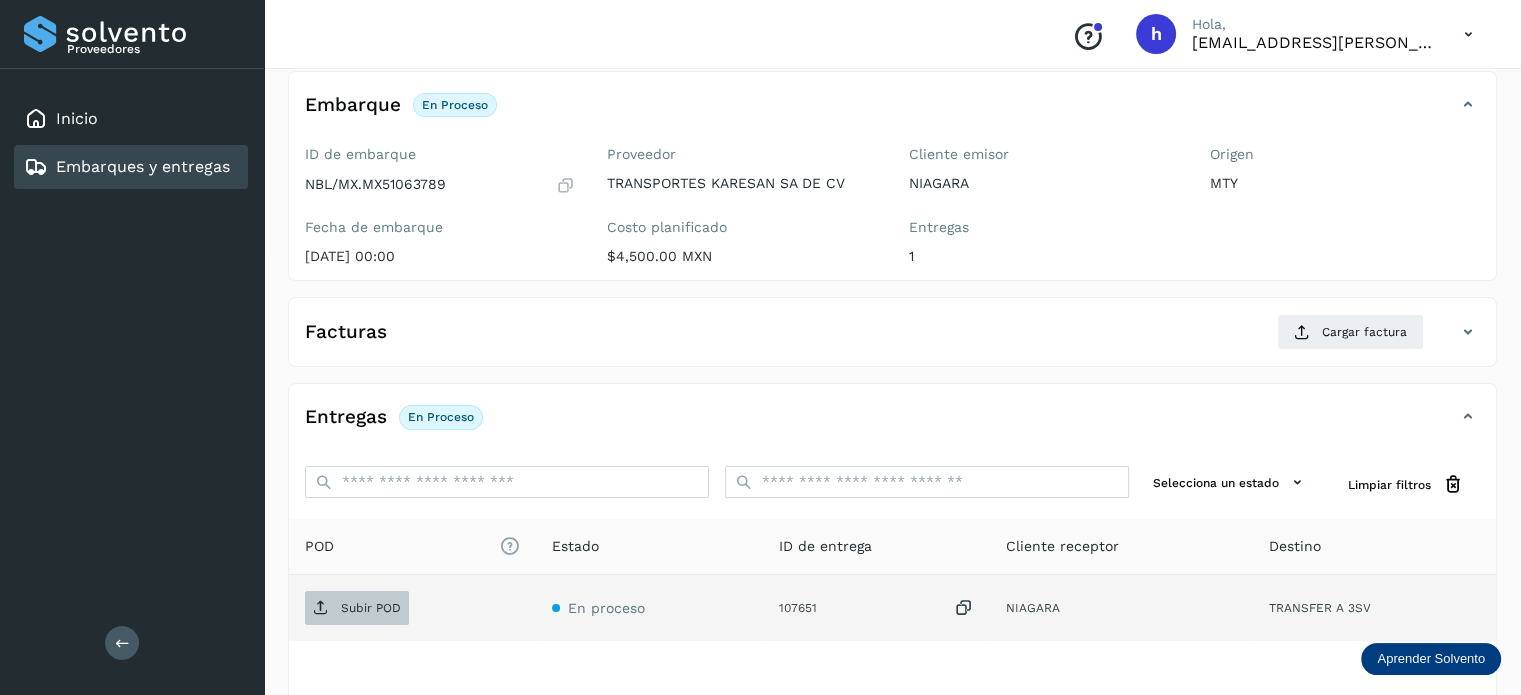 click on "Subir POD" at bounding box center [357, 608] 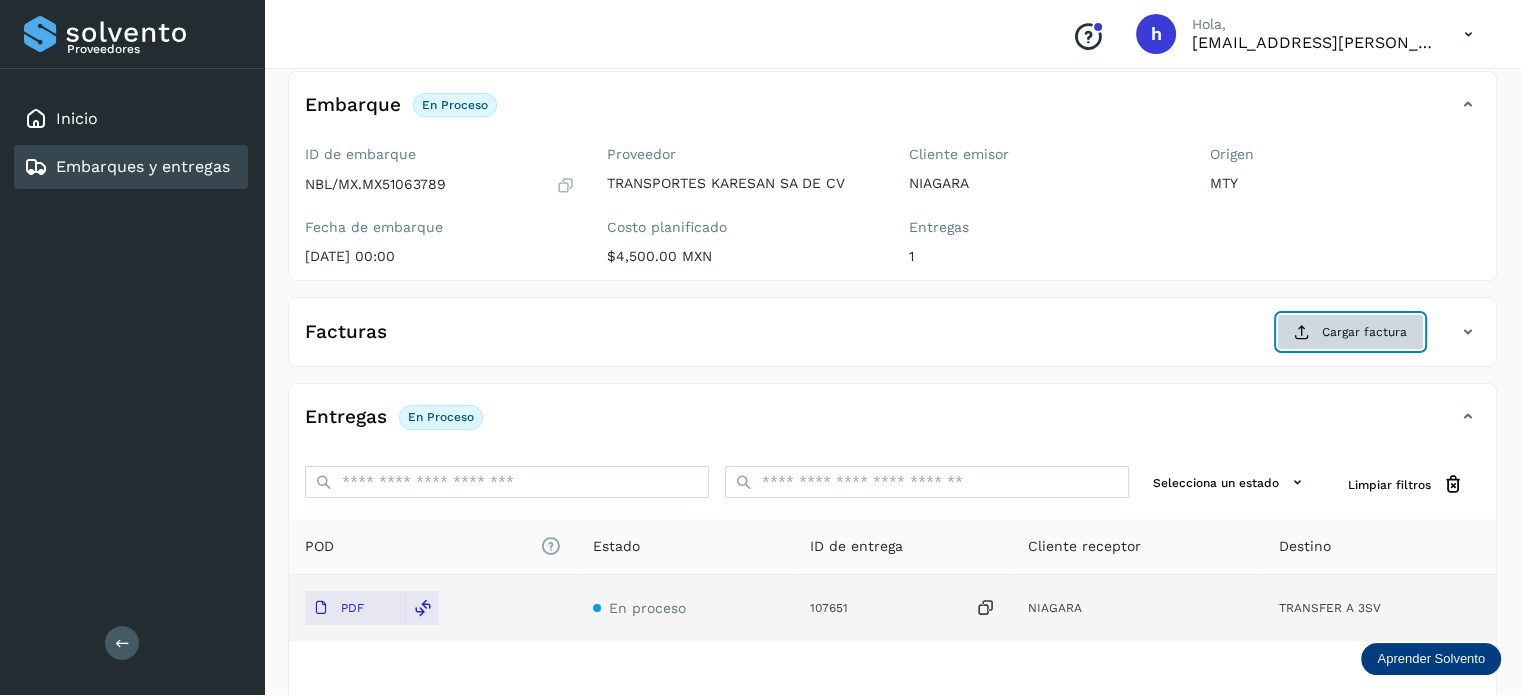 click on "Cargar factura" 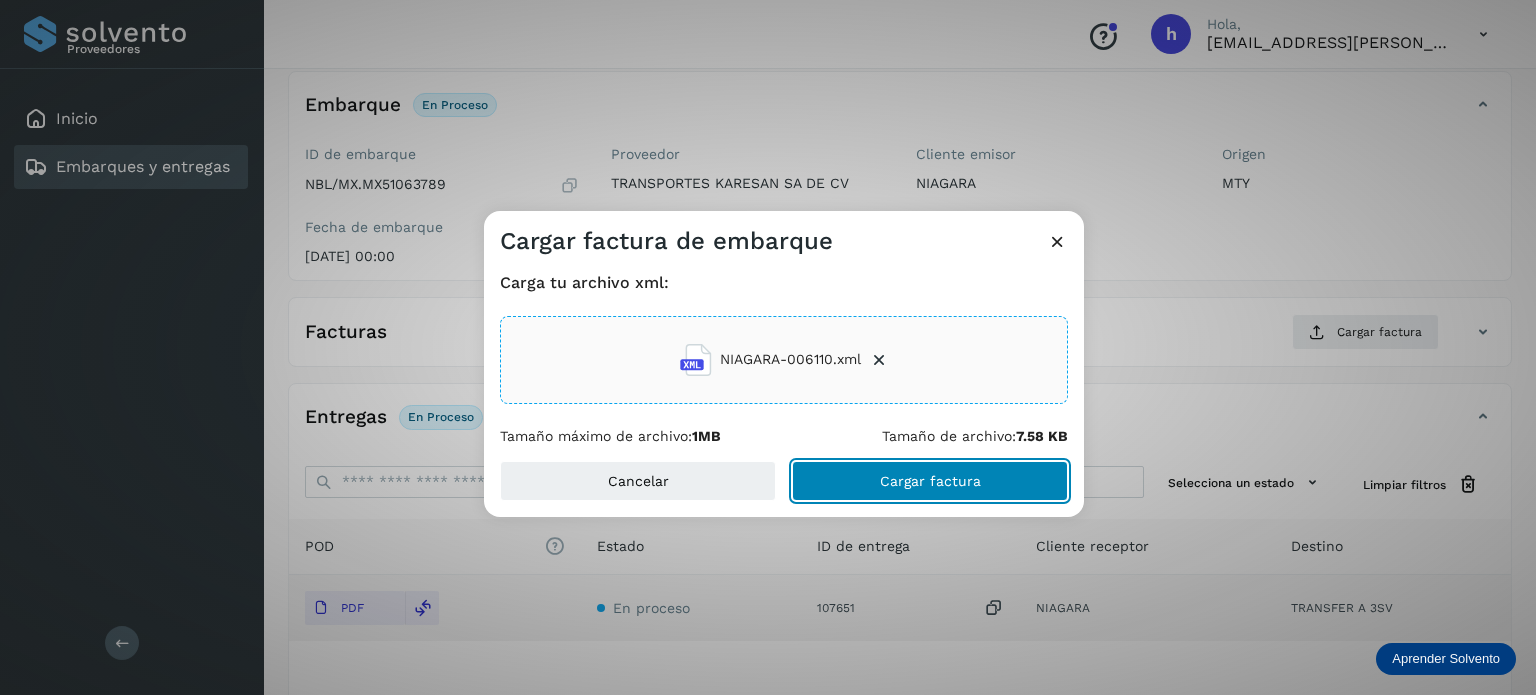 click on "Cargar factura" 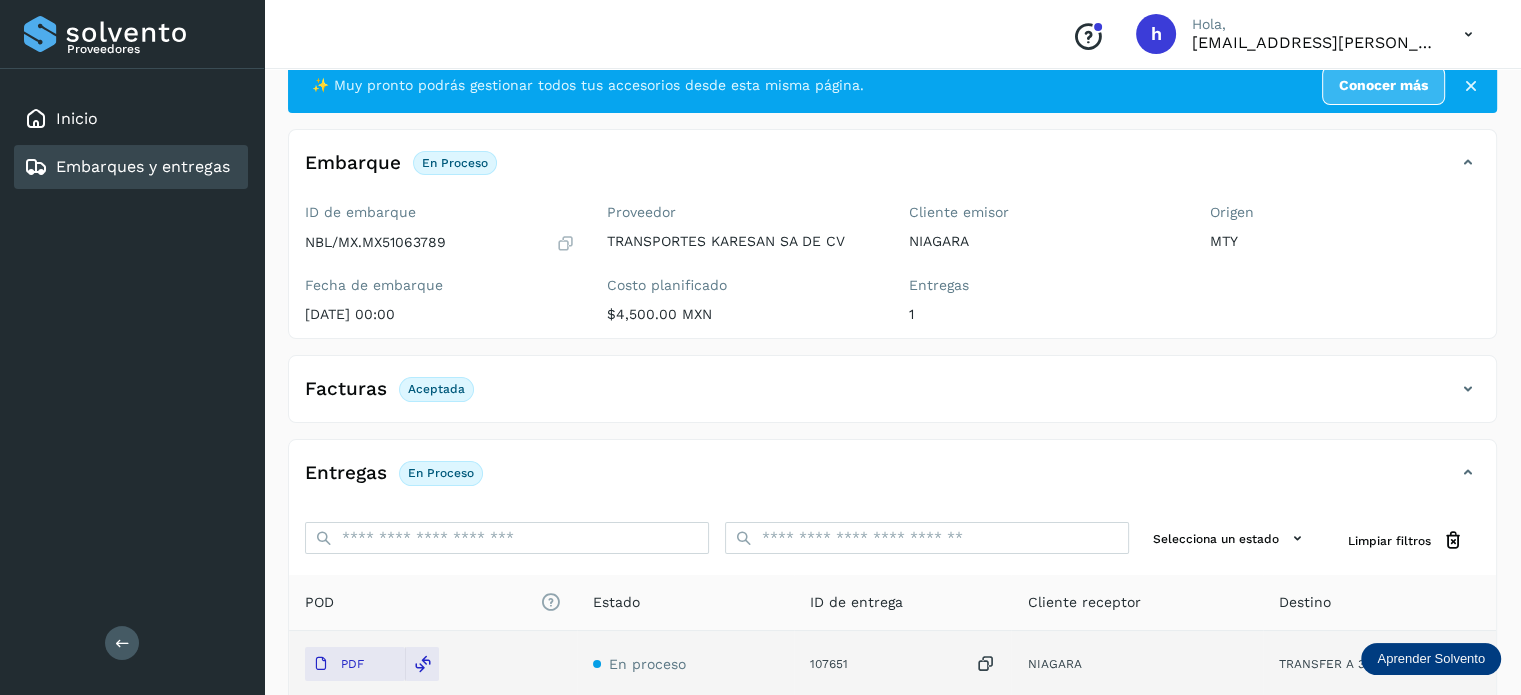 scroll, scrollTop: 0, scrollLeft: 0, axis: both 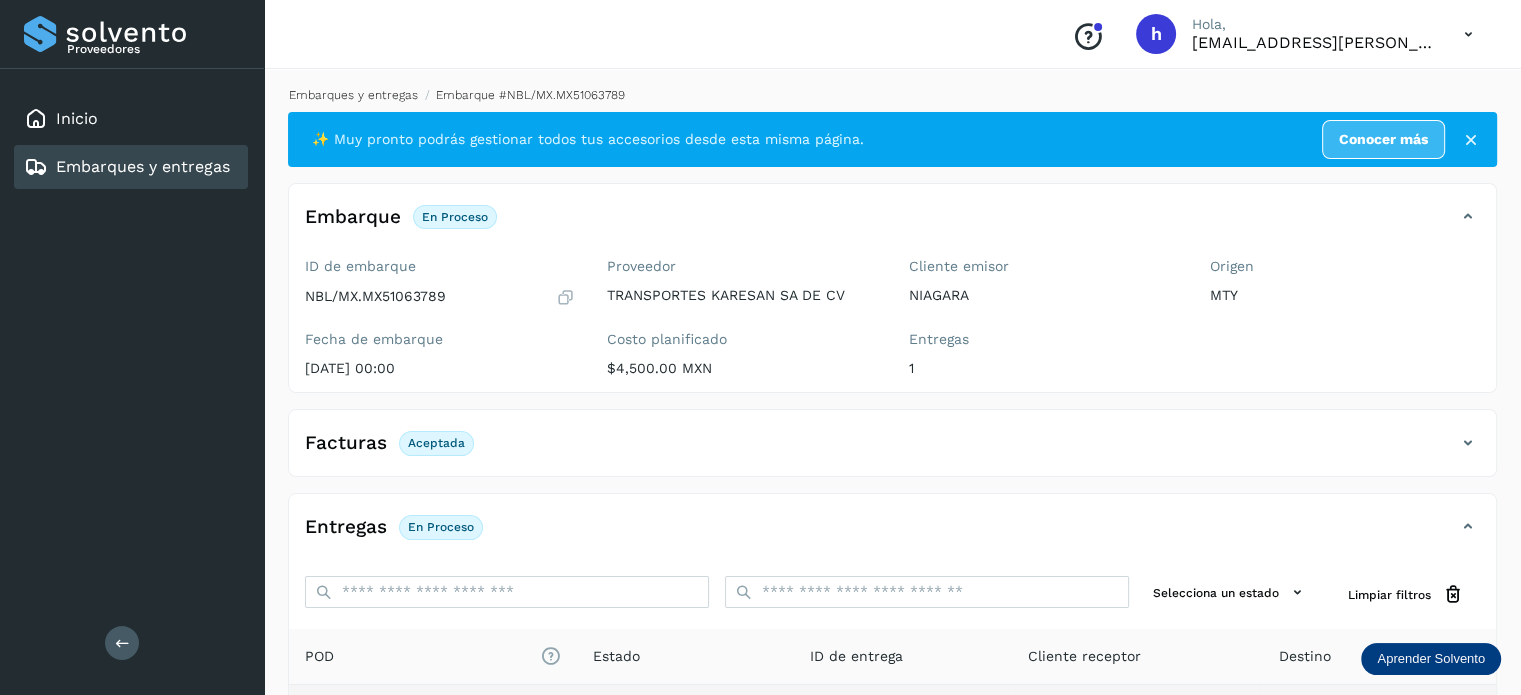 click on "Embarques y entregas" at bounding box center [353, 95] 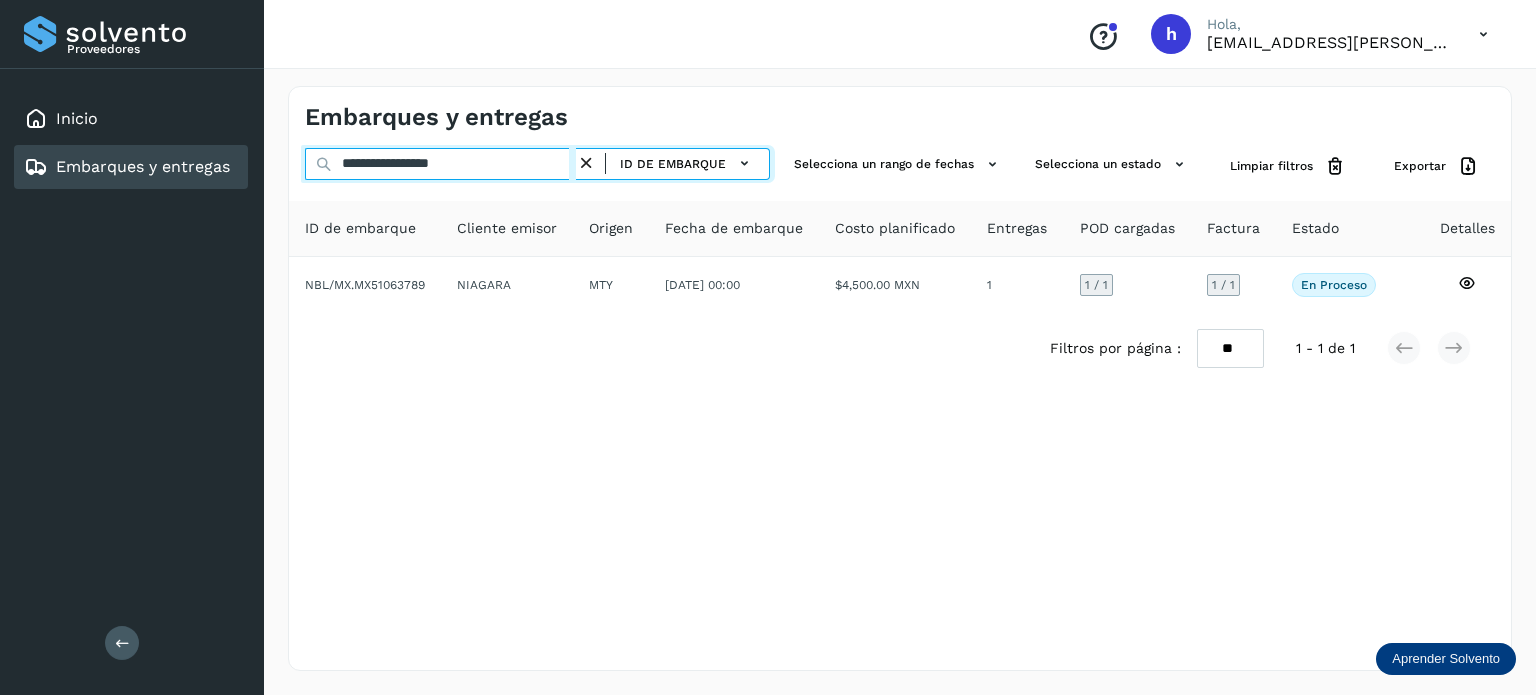 drag, startPoint x: 527, startPoint y: 174, endPoint x: 0, endPoint y: 227, distance: 529.6584 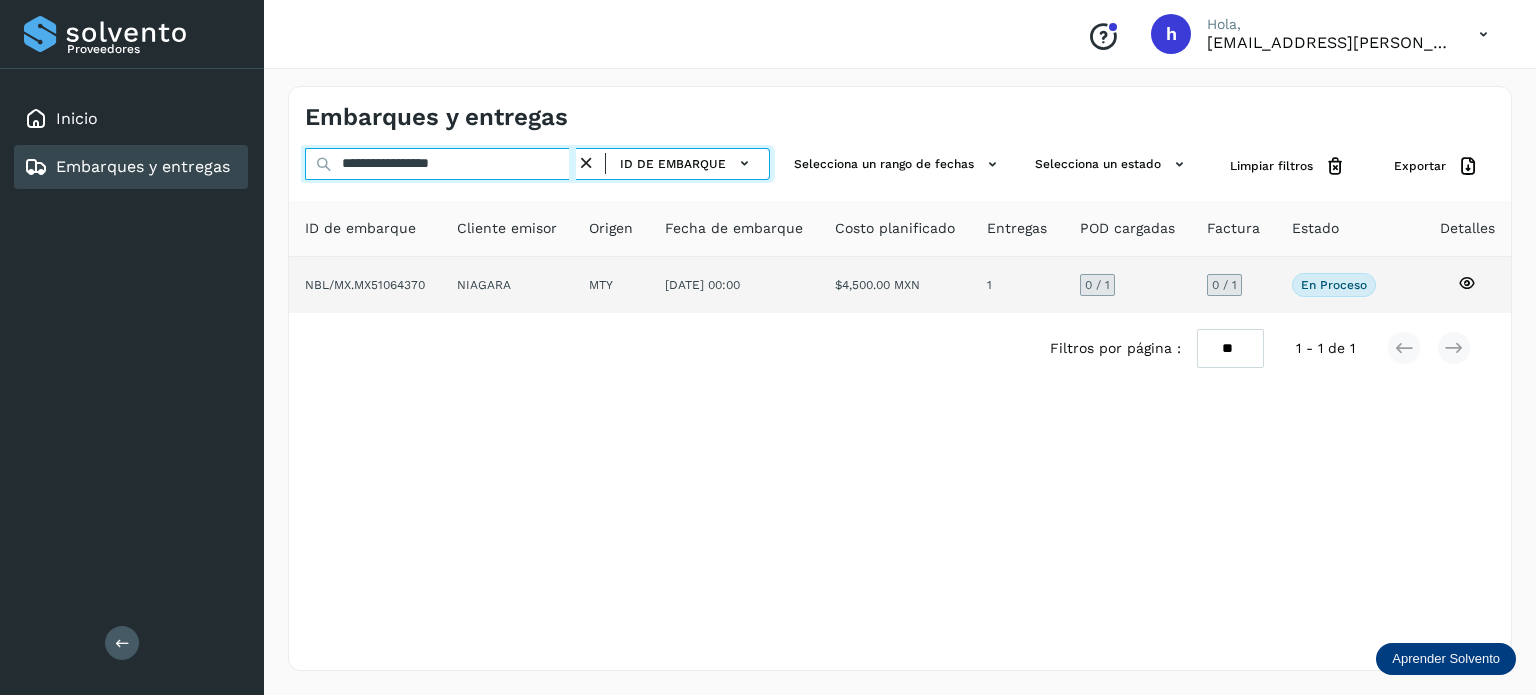 type on "**********" 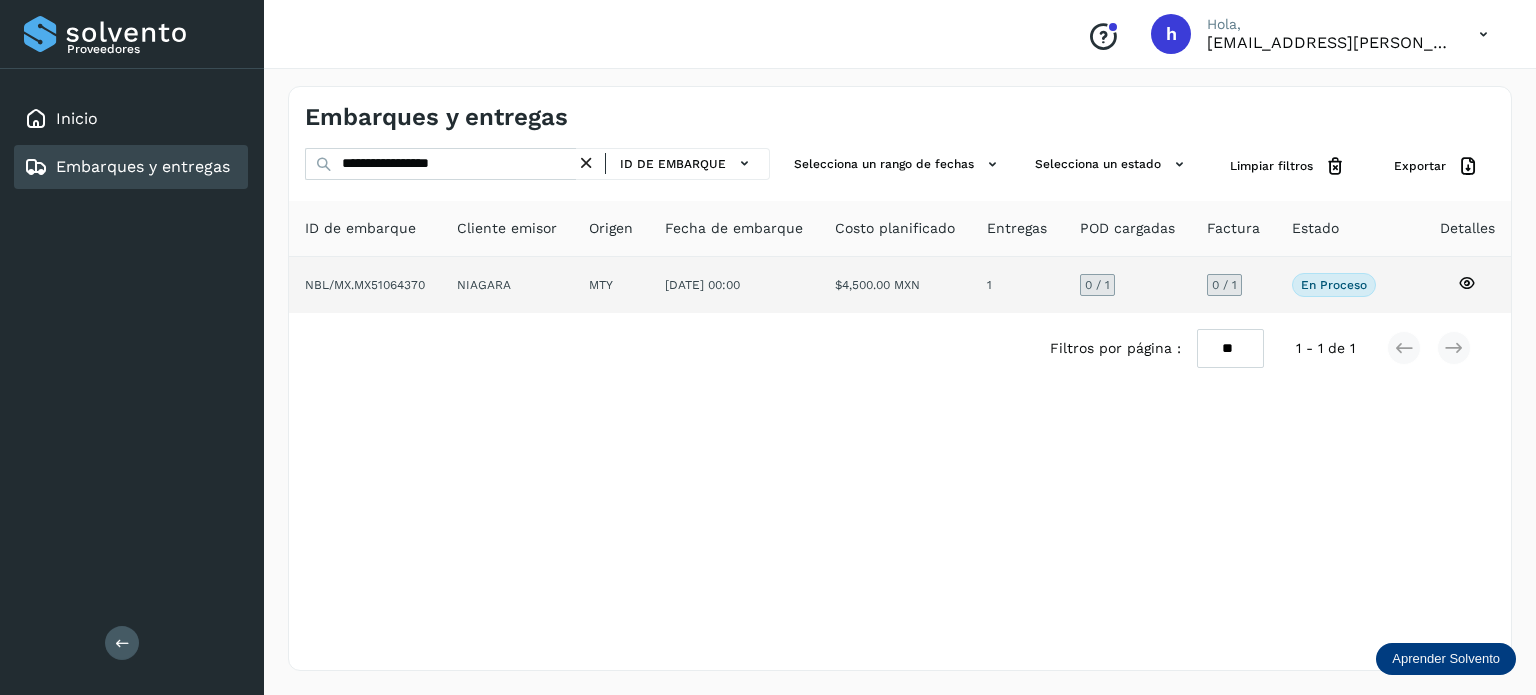 click on "NBL/MX.MX51064370" 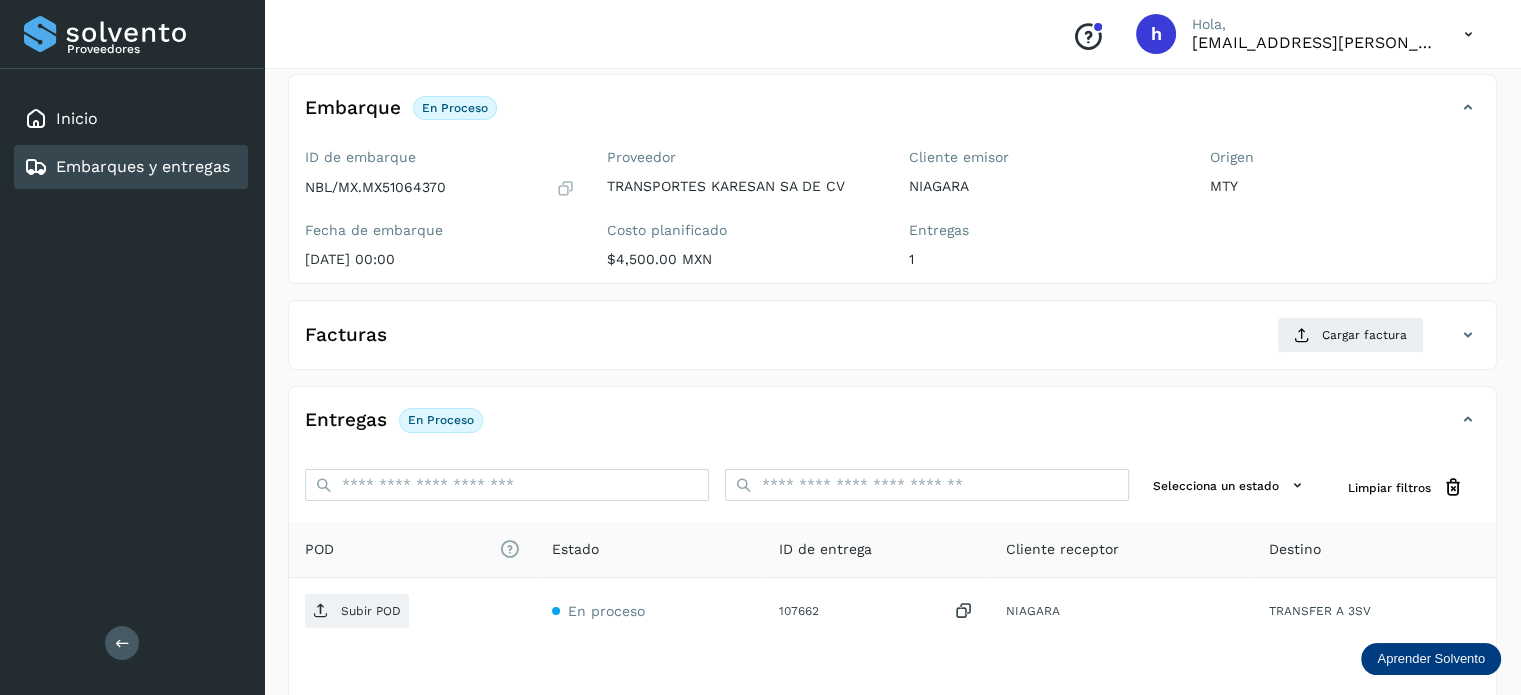 scroll, scrollTop: 114, scrollLeft: 0, axis: vertical 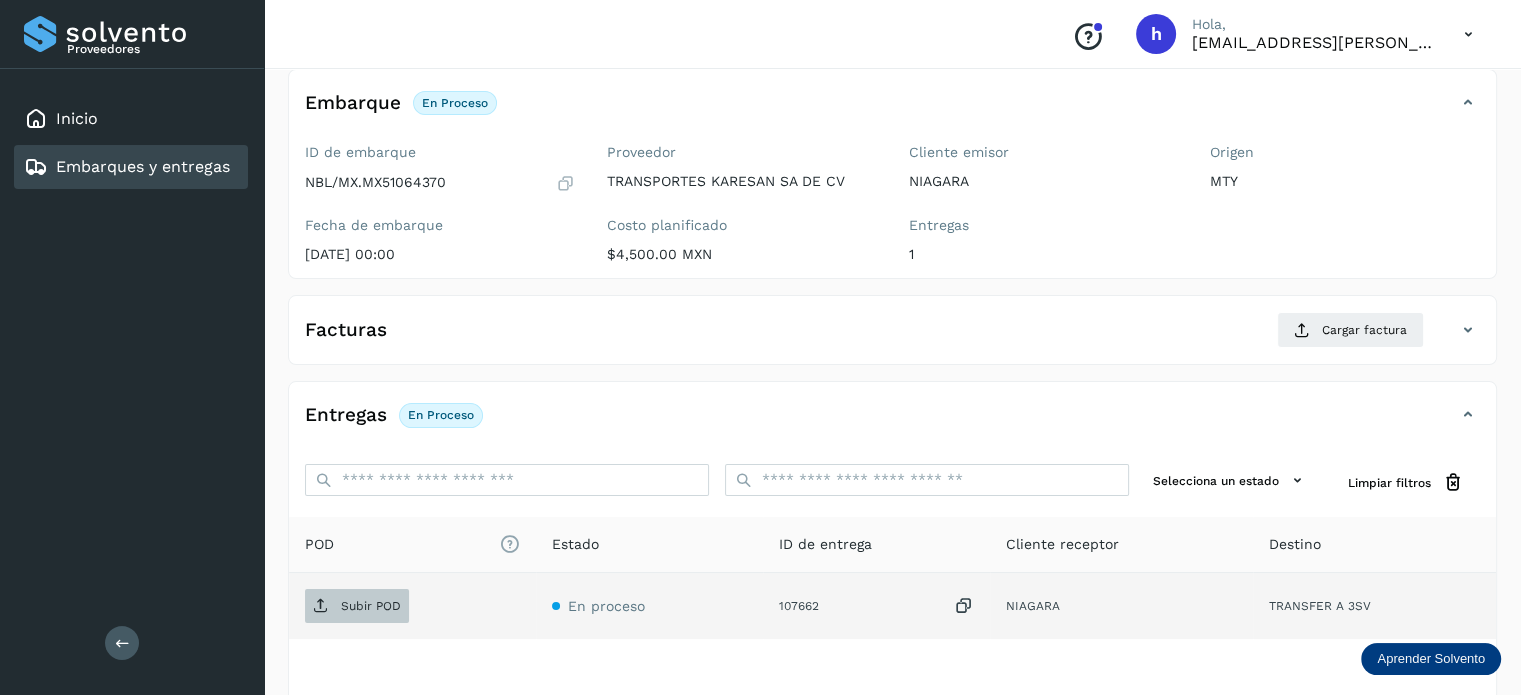 click on "Subir POD" at bounding box center (371, 606) 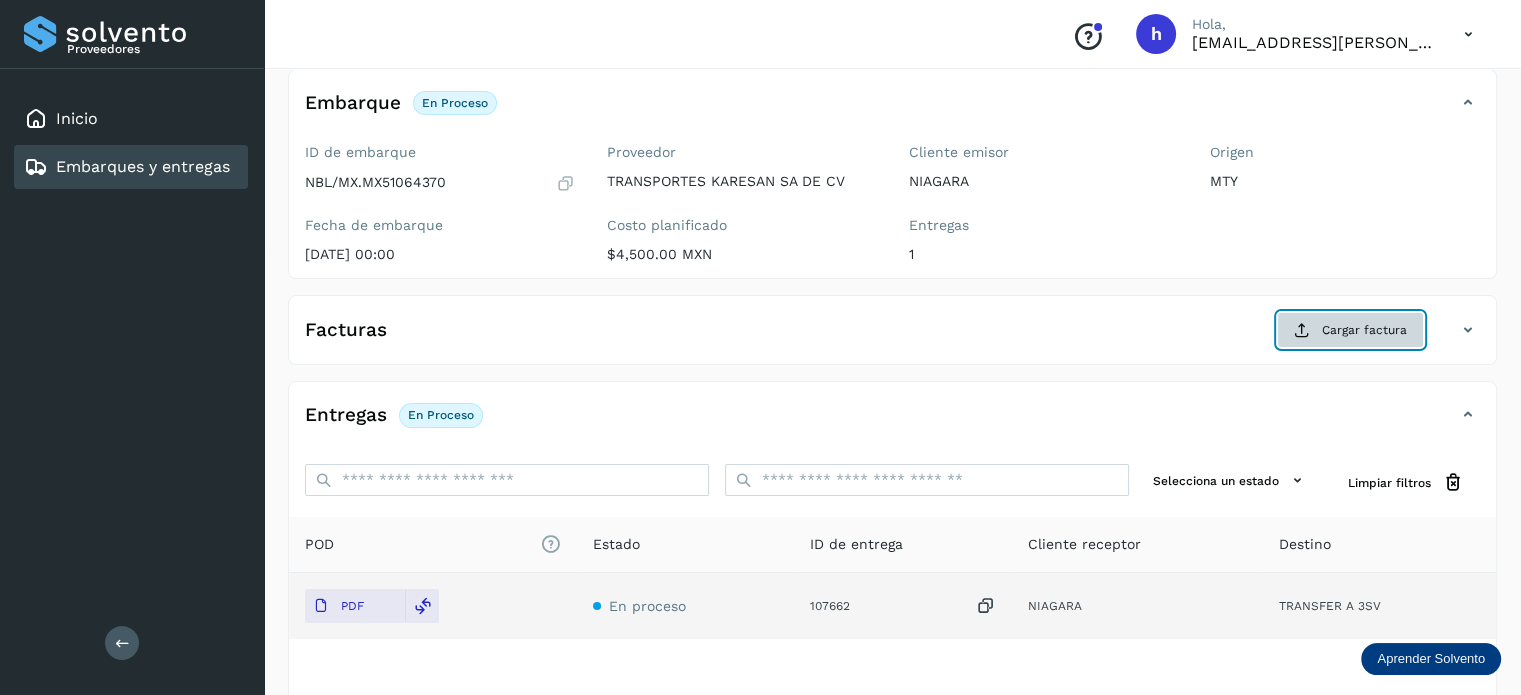 click on "Cargar factura" 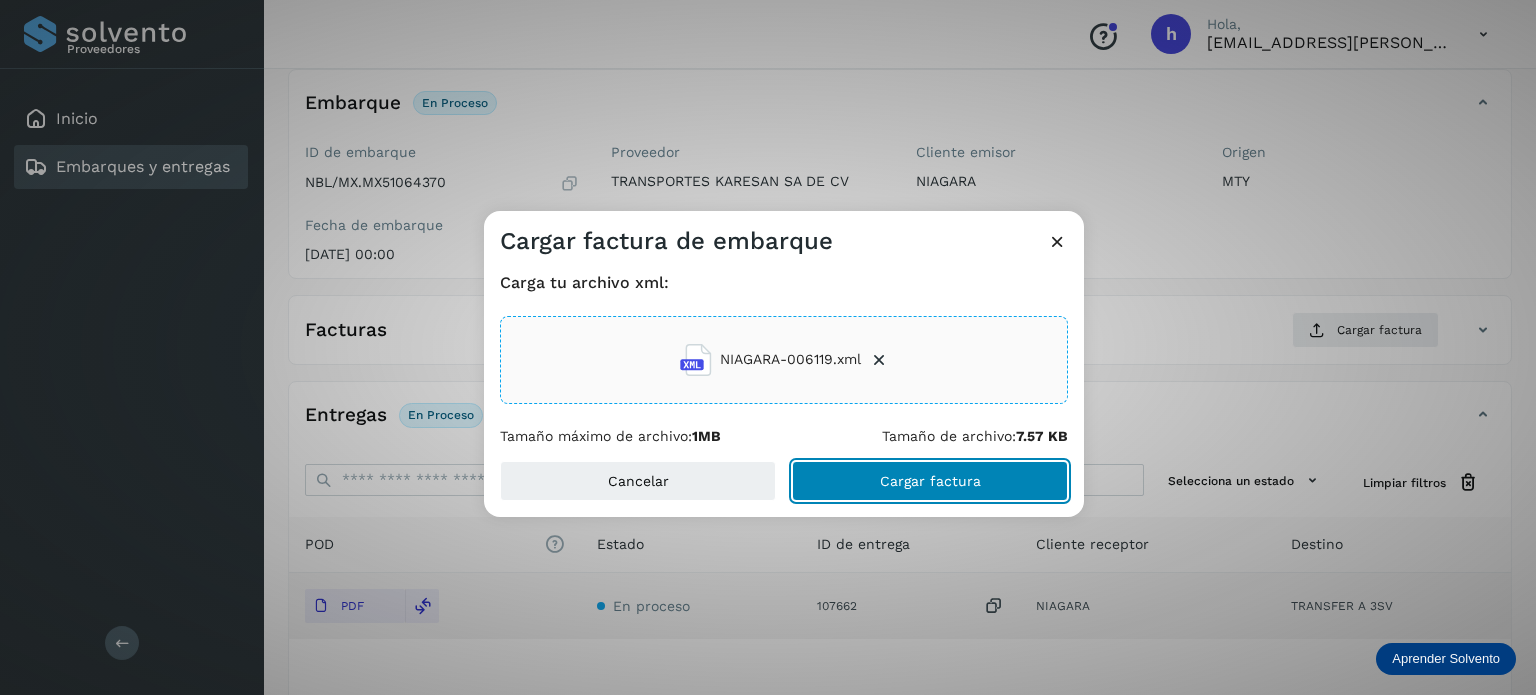 click on "Cargar factura" 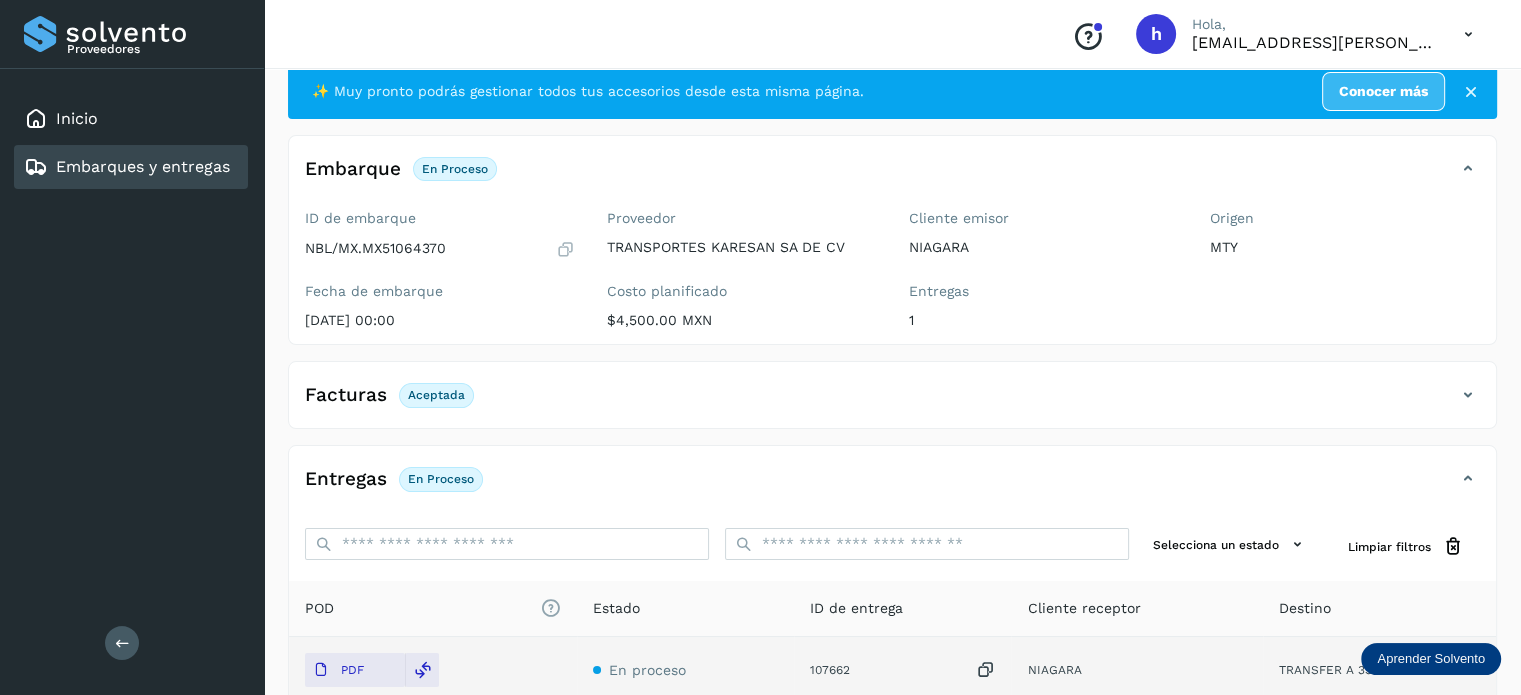 scroll, scrollTop: 0, scrollLeft: 0, axis: both 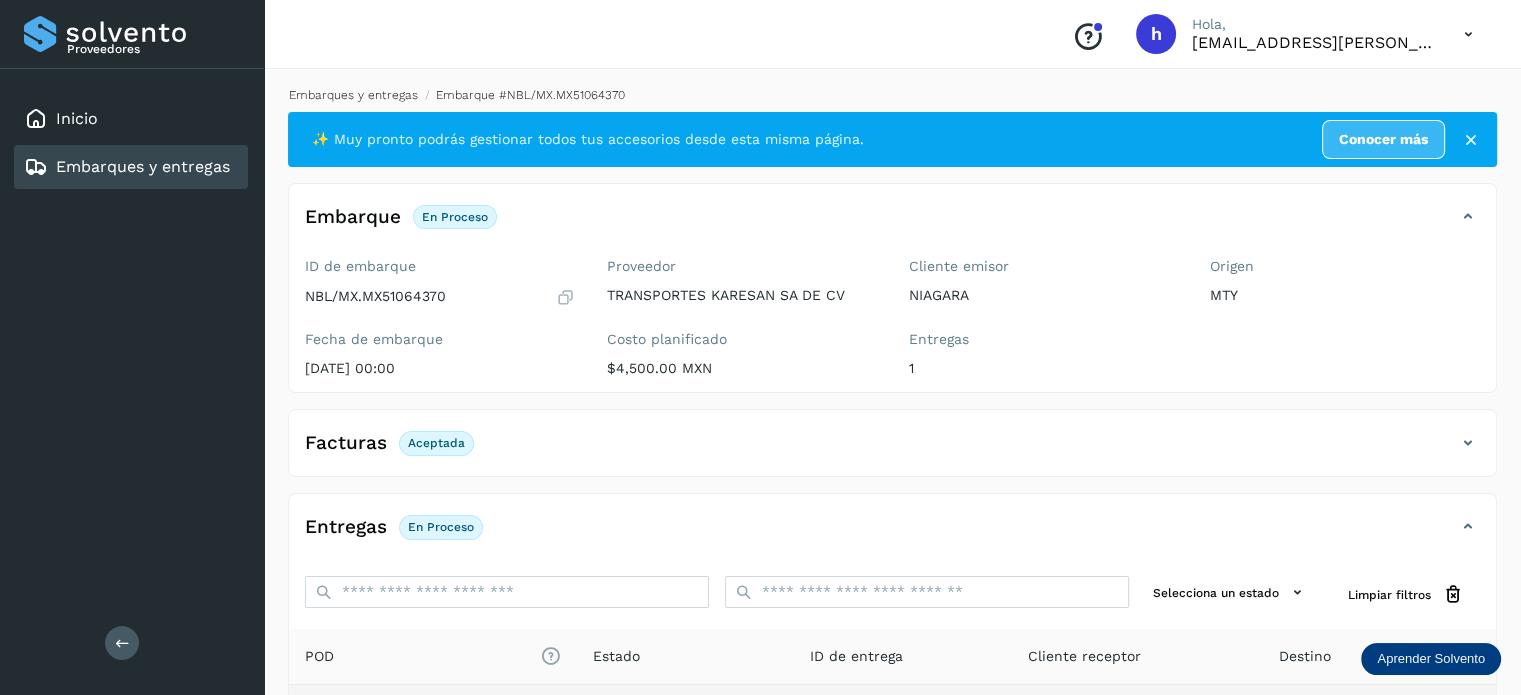 click on "Embarques y entregas" at bounding box center [353, 95] 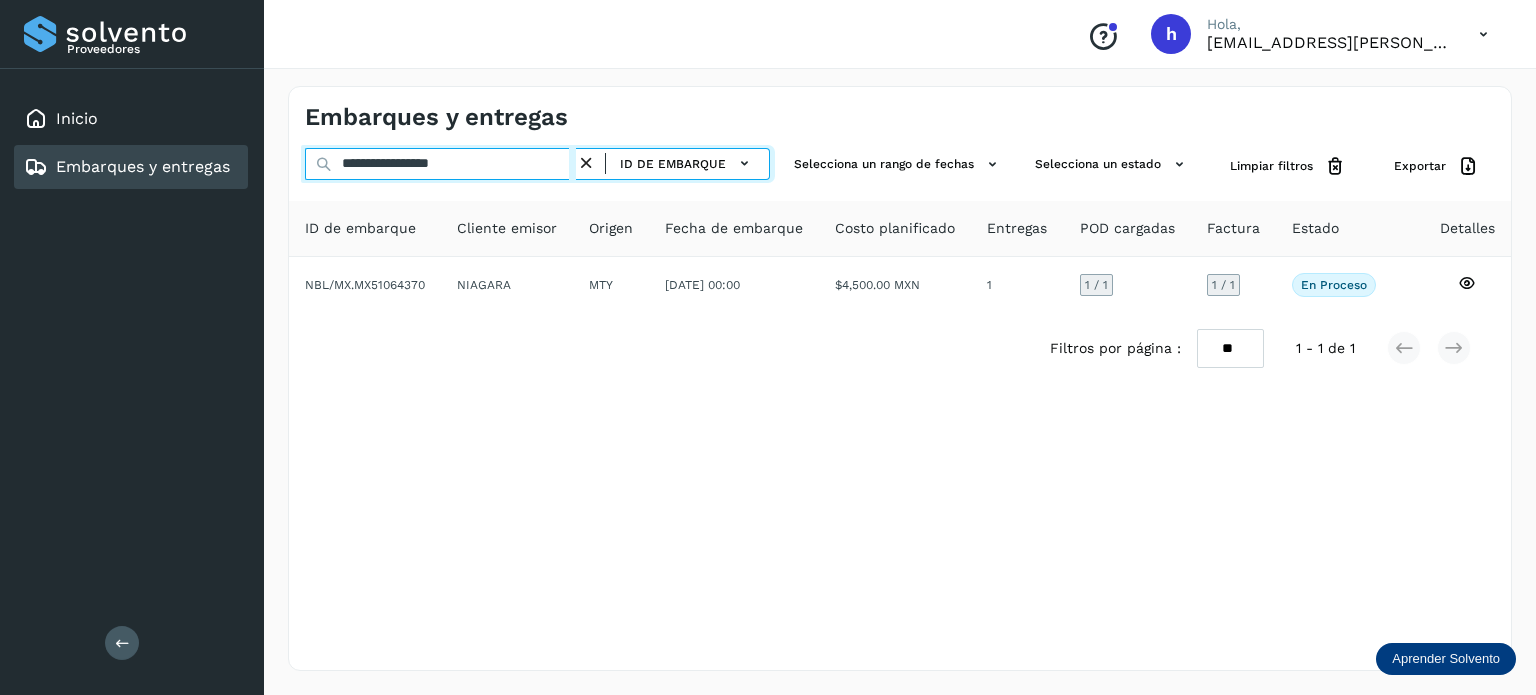 drag, startPoint x: 497, startPoint y: 170, endPoint x: 184, endPoint y: 188, distance: 313.51715 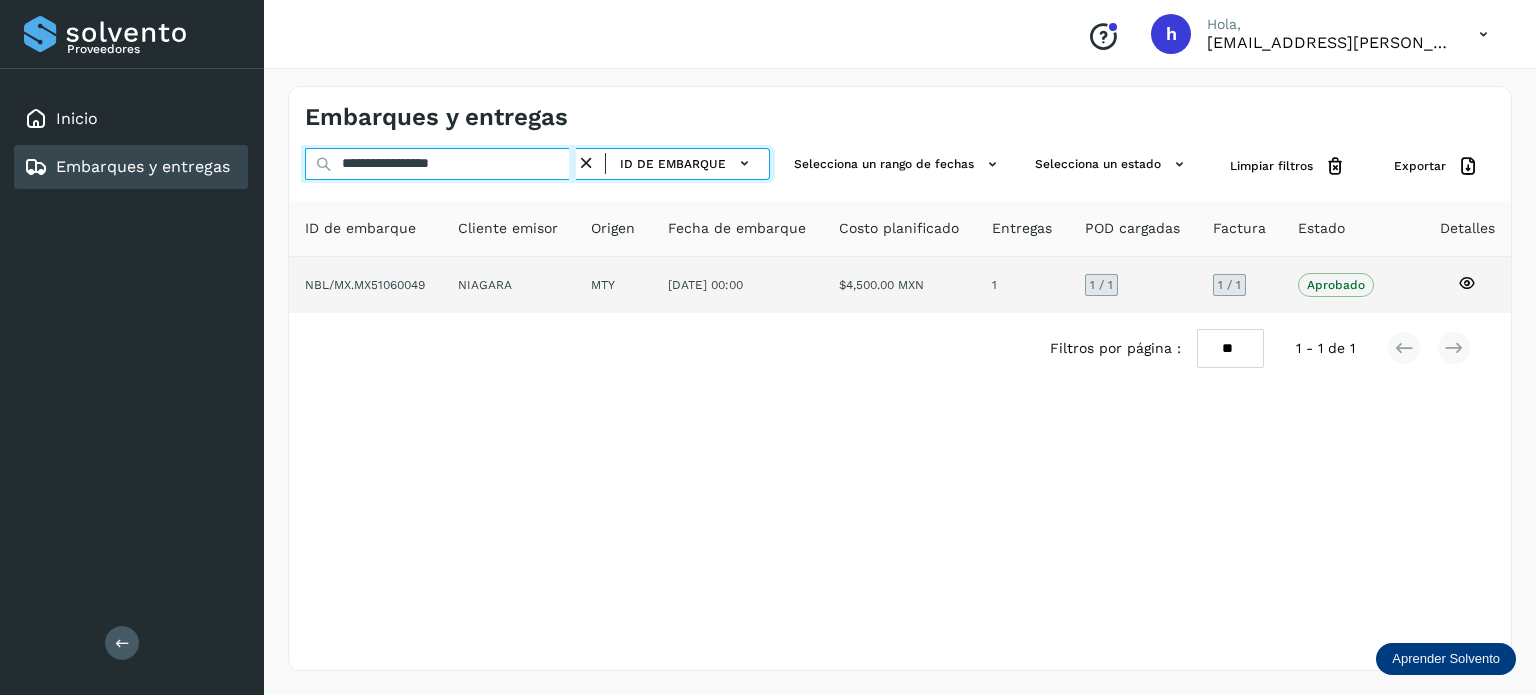 type on "**********" 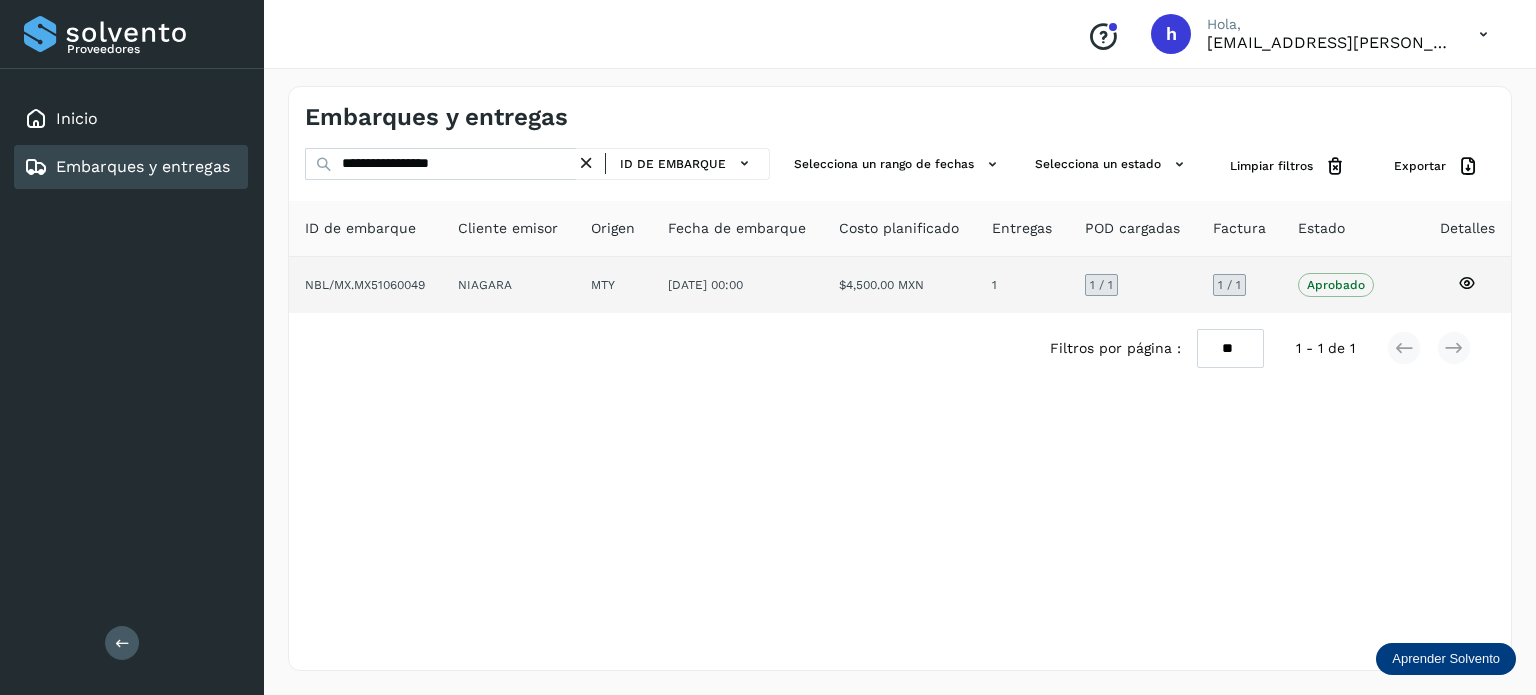 click on "NBL/MX.MX51060049" 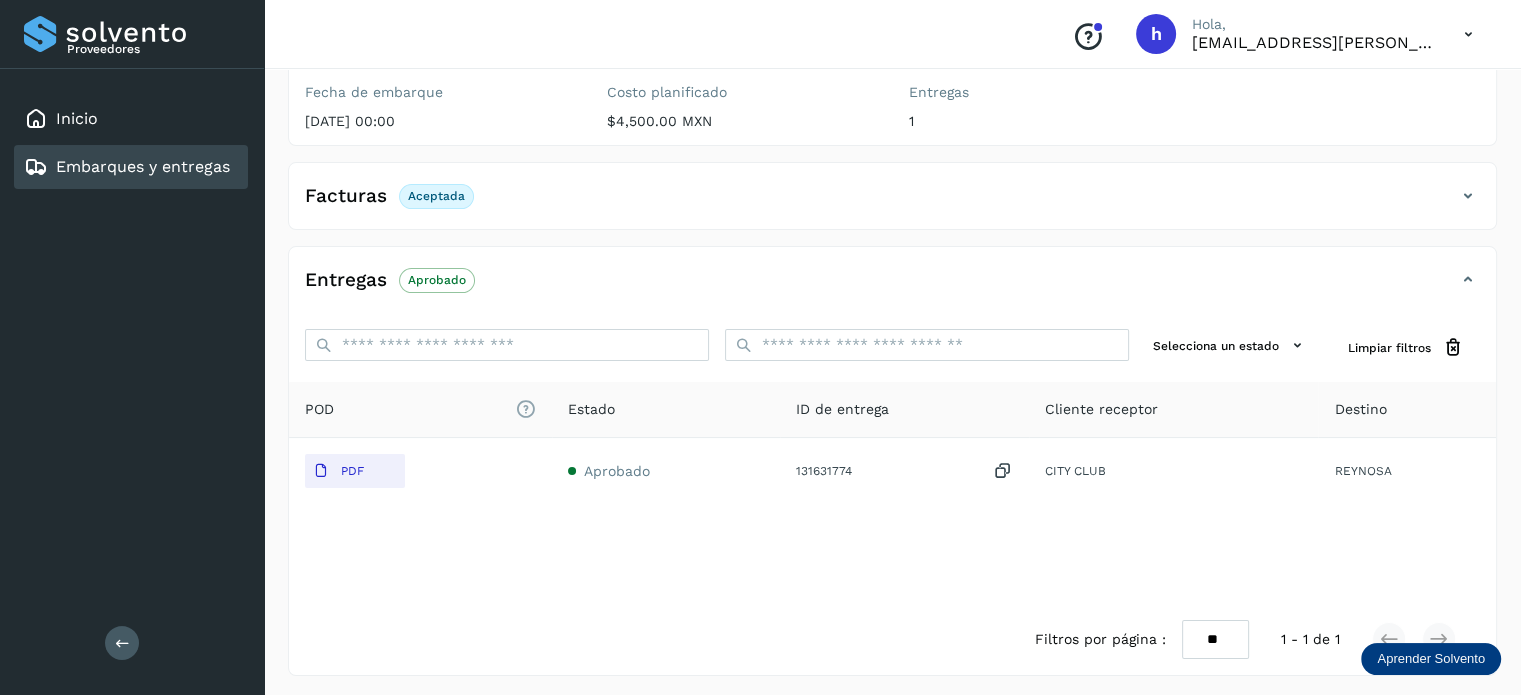 scroll, scrollTop: 250, scrollLeft: 0, axis: vertical 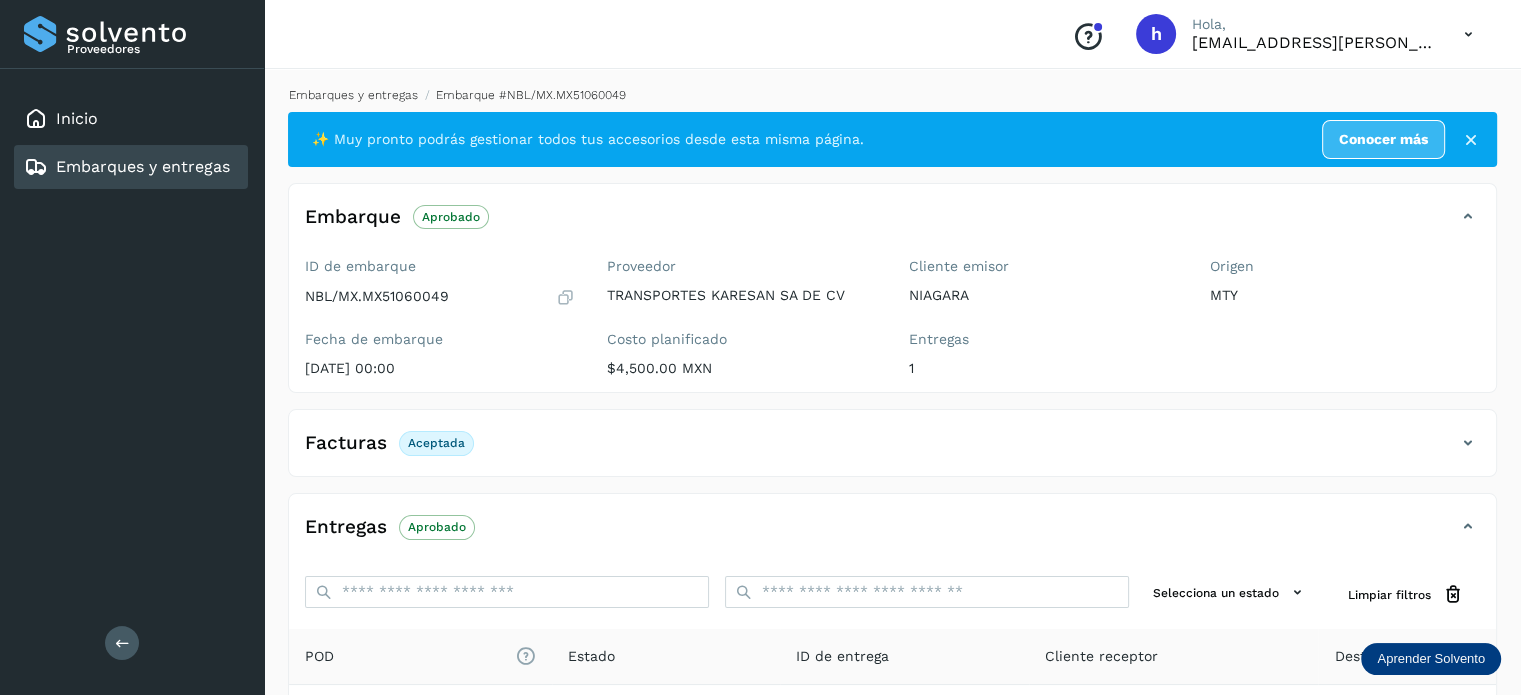 click on "Embarques y entregas" at bounding box center (353, 95) 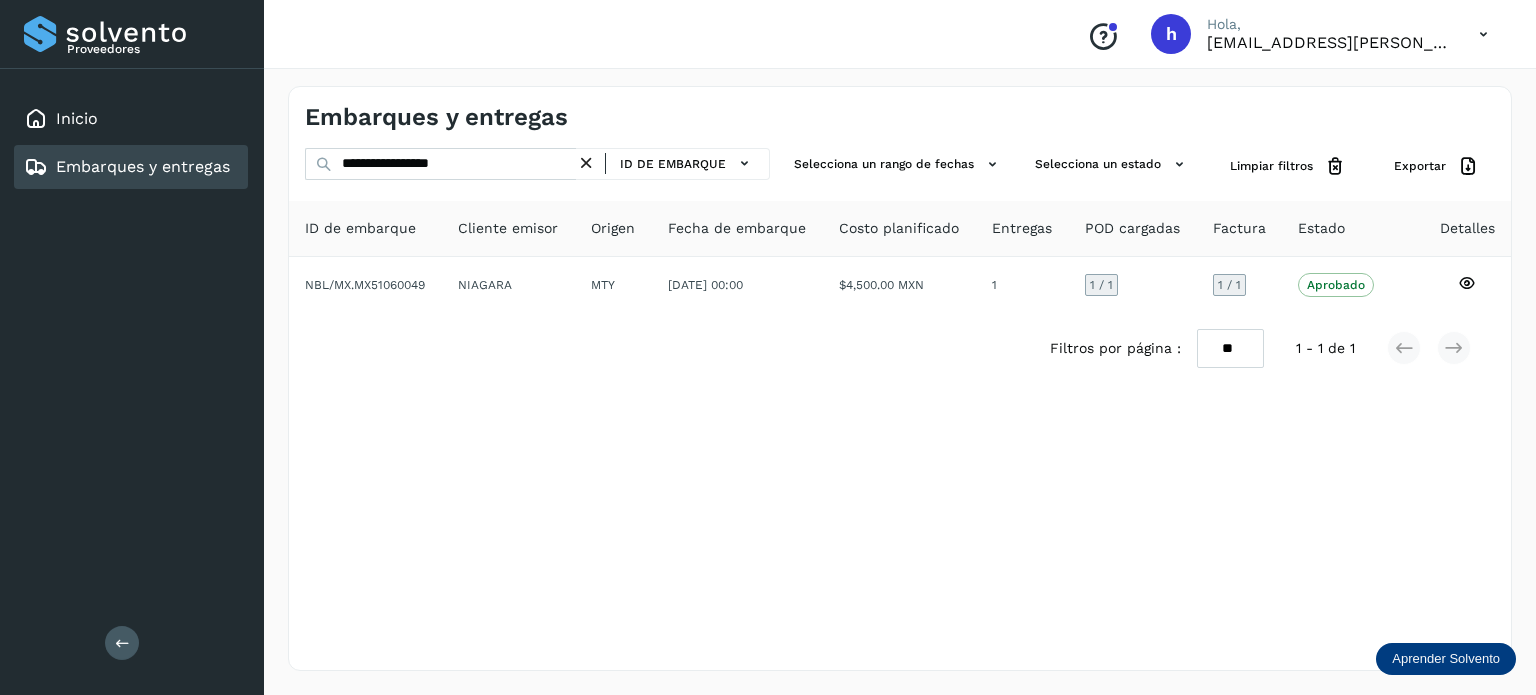 click on "ID de embarque" 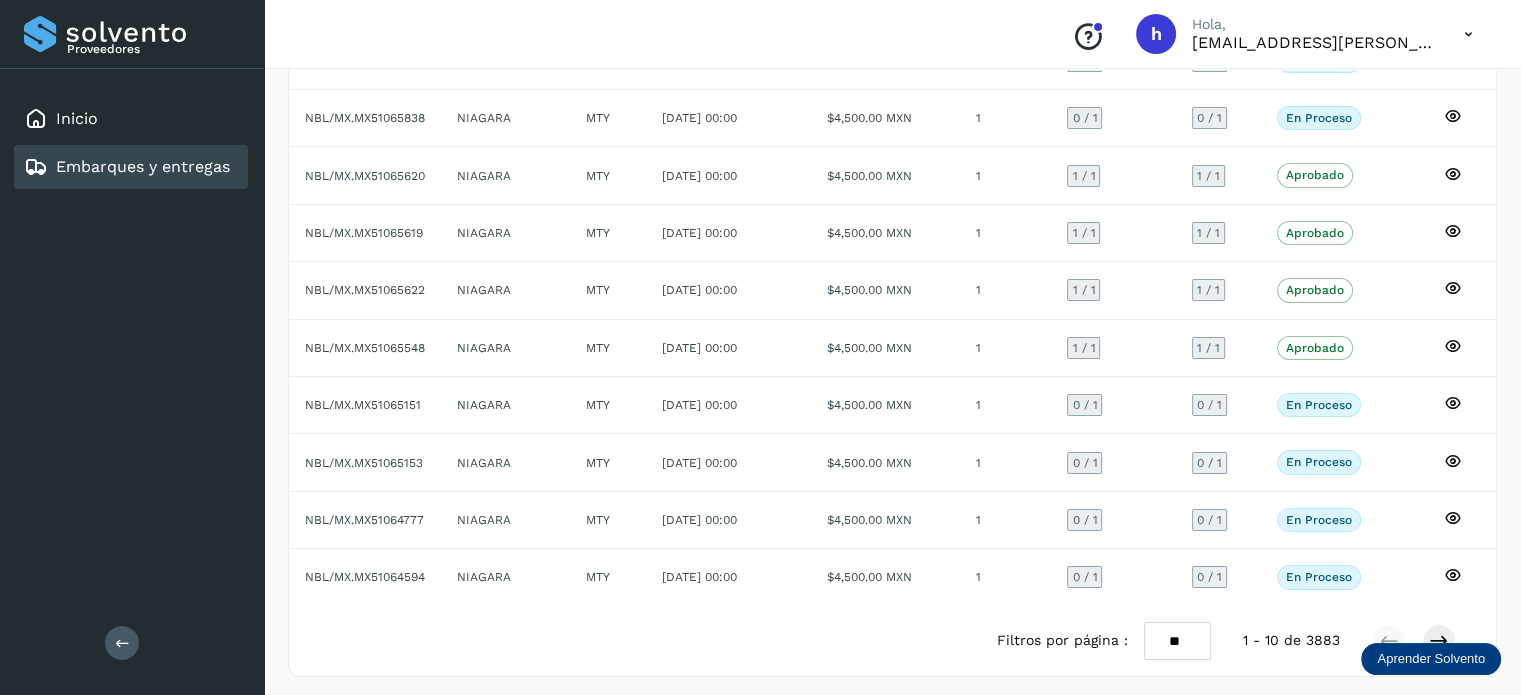 scroll, scrollTop: 0, scrollLeft: 0, axis: both 